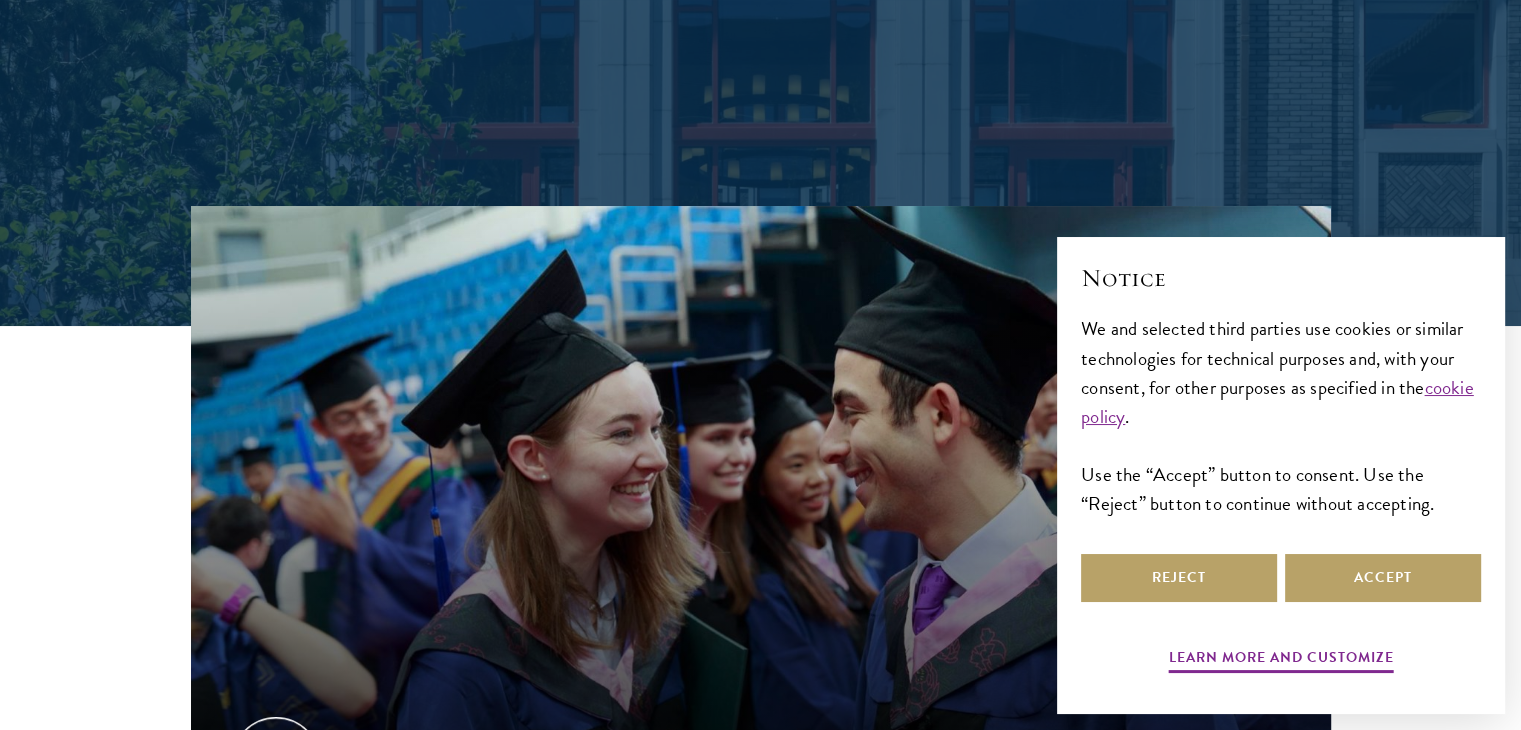 scroll, scrollTop: 406, scrollLeft: 0, axis: vertical 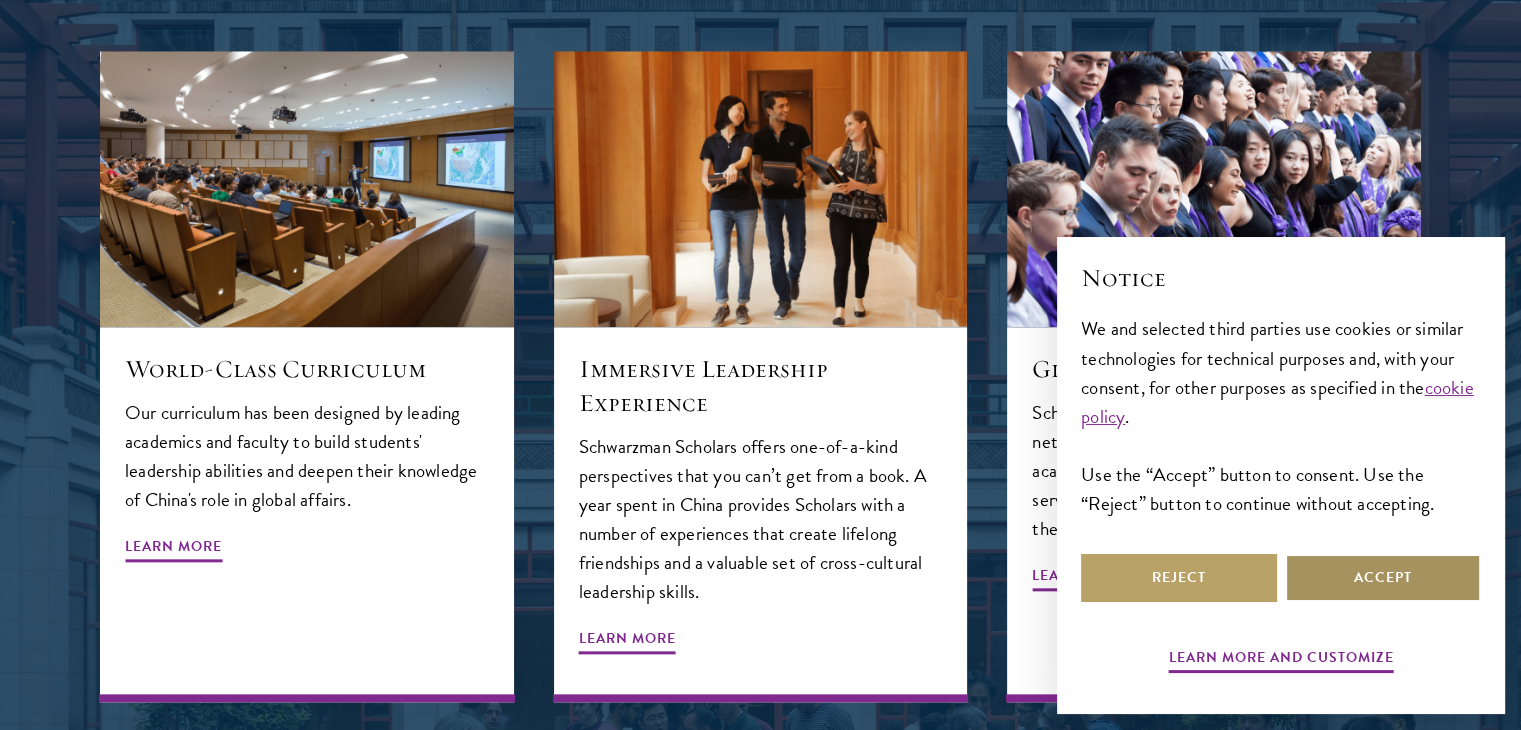 click on "Accept" at bounding box center (1383, 578) 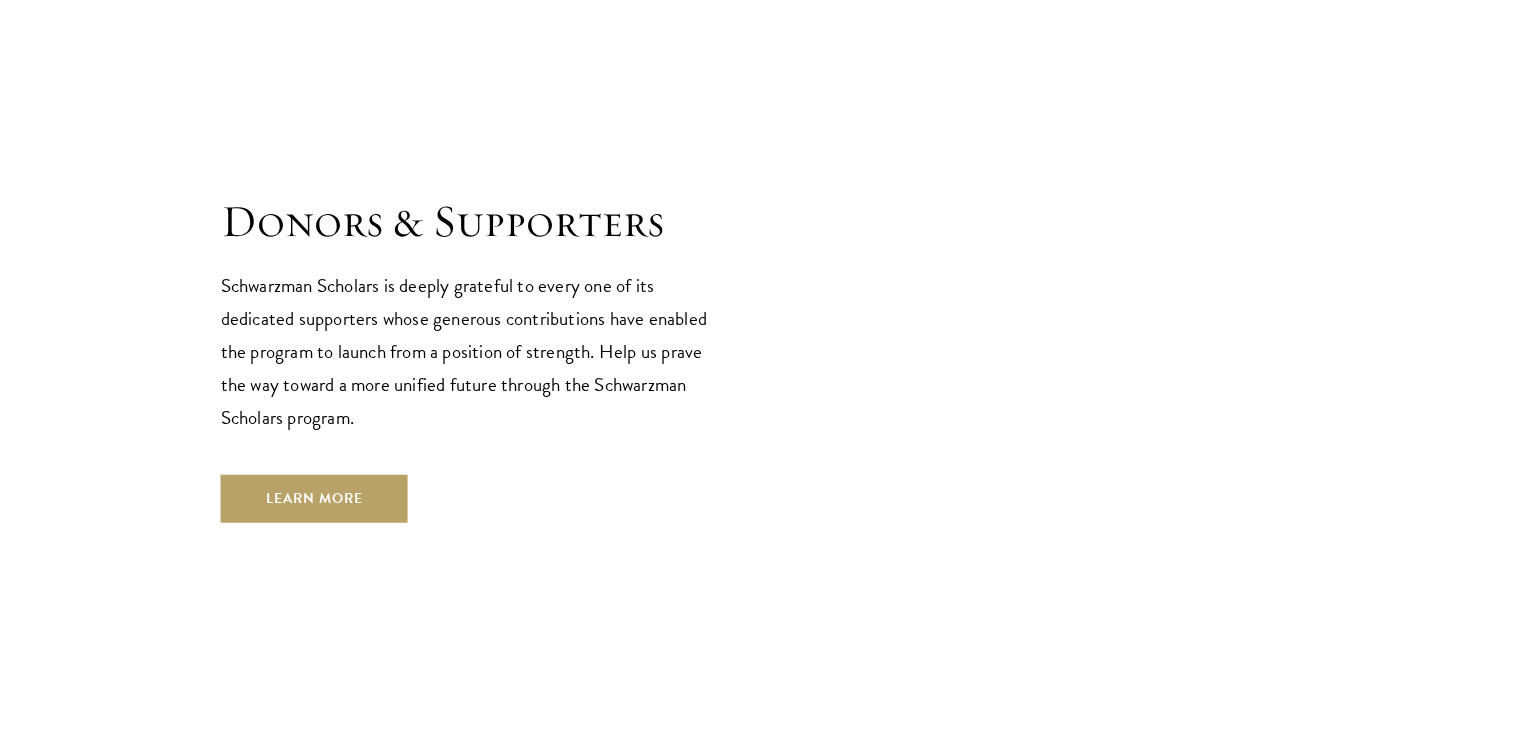 scroll, scrollTop: 5751, scrollLeft: 0, axis: vertical 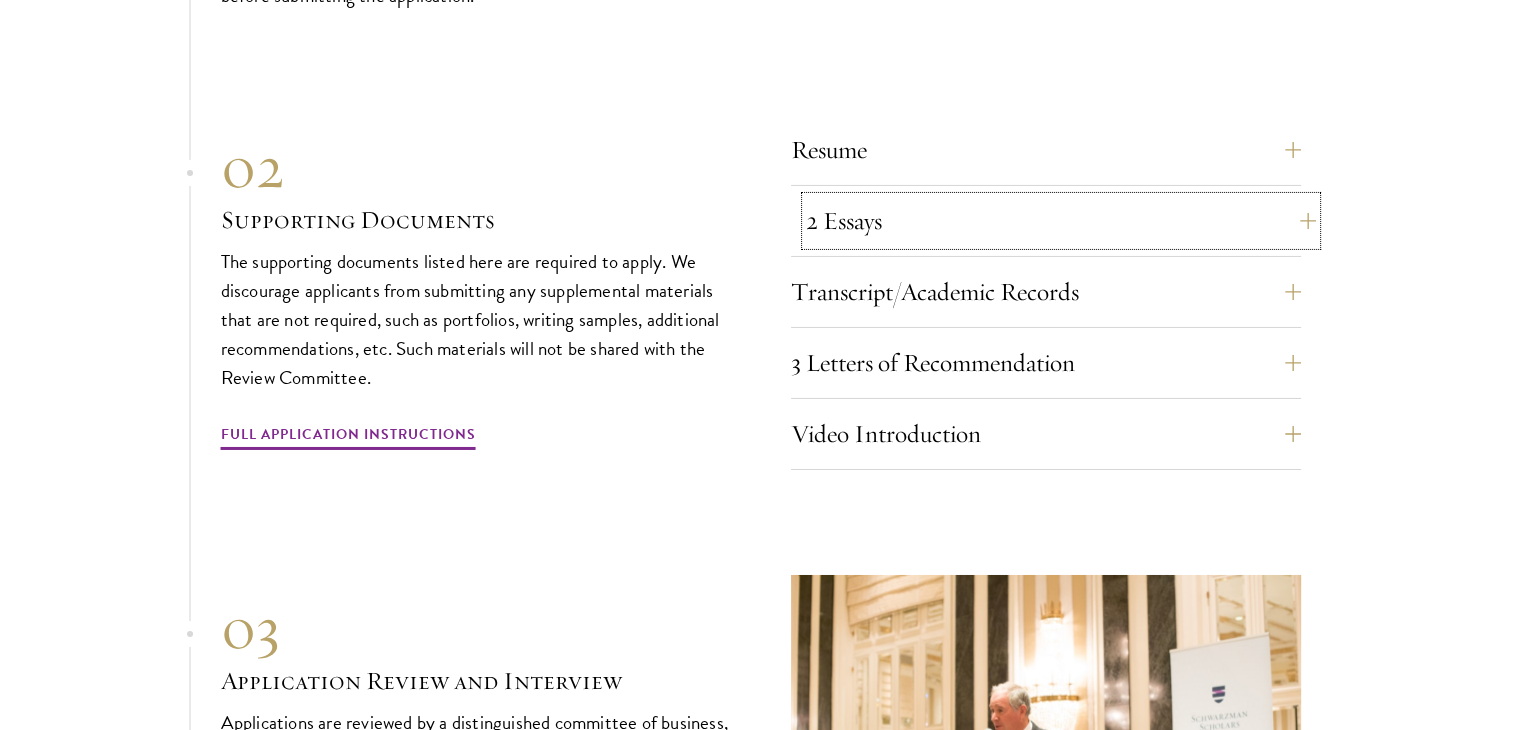 click on "2 Essays" at bounding box center (1061, 221) 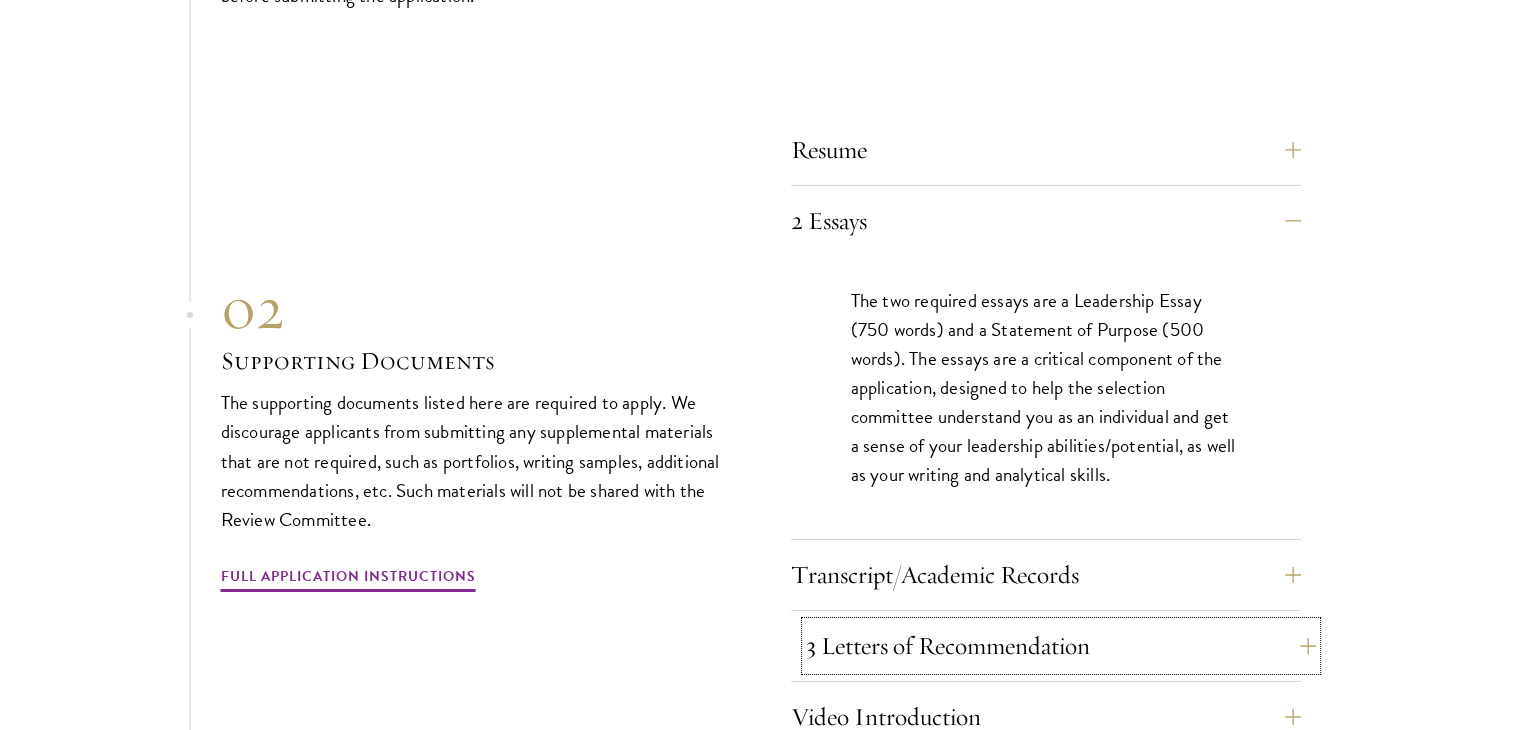 click on "3 Letters of Recommendation" at bounding box center [1061, 646] 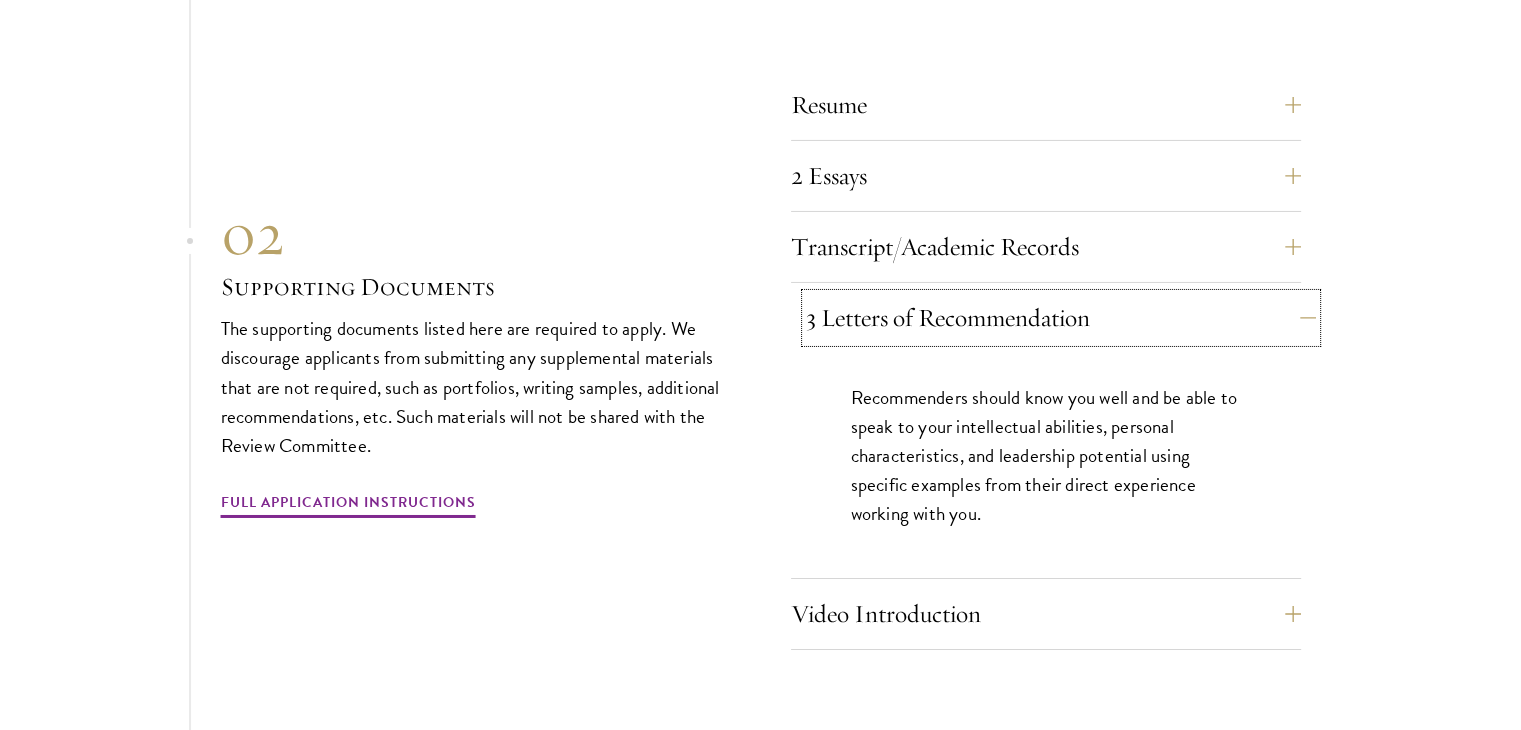 scroll, scrollTop: 6911, scrollLeft: 0, axis: vertical 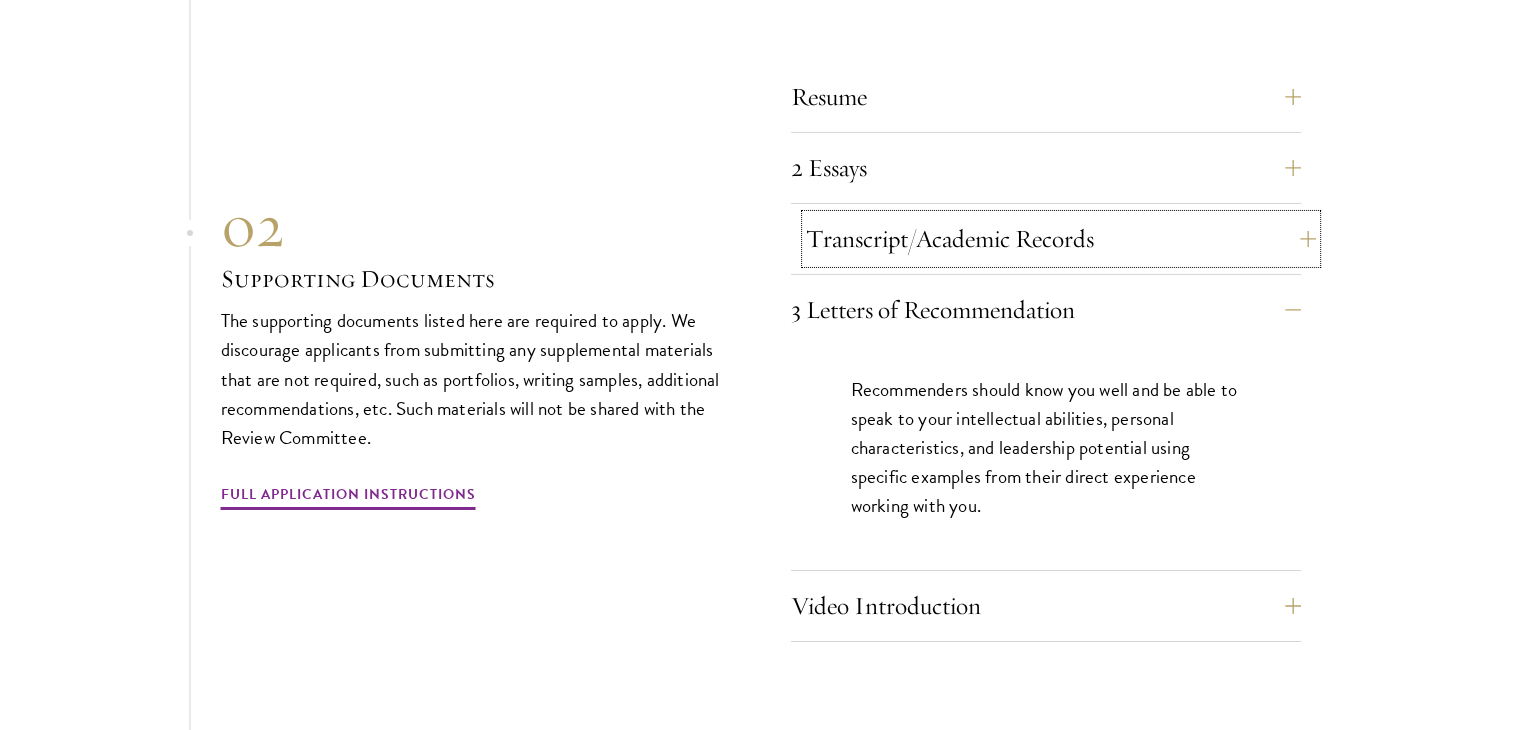 click on "Transcript/Academic Records" at bounding box center (1061, 239) 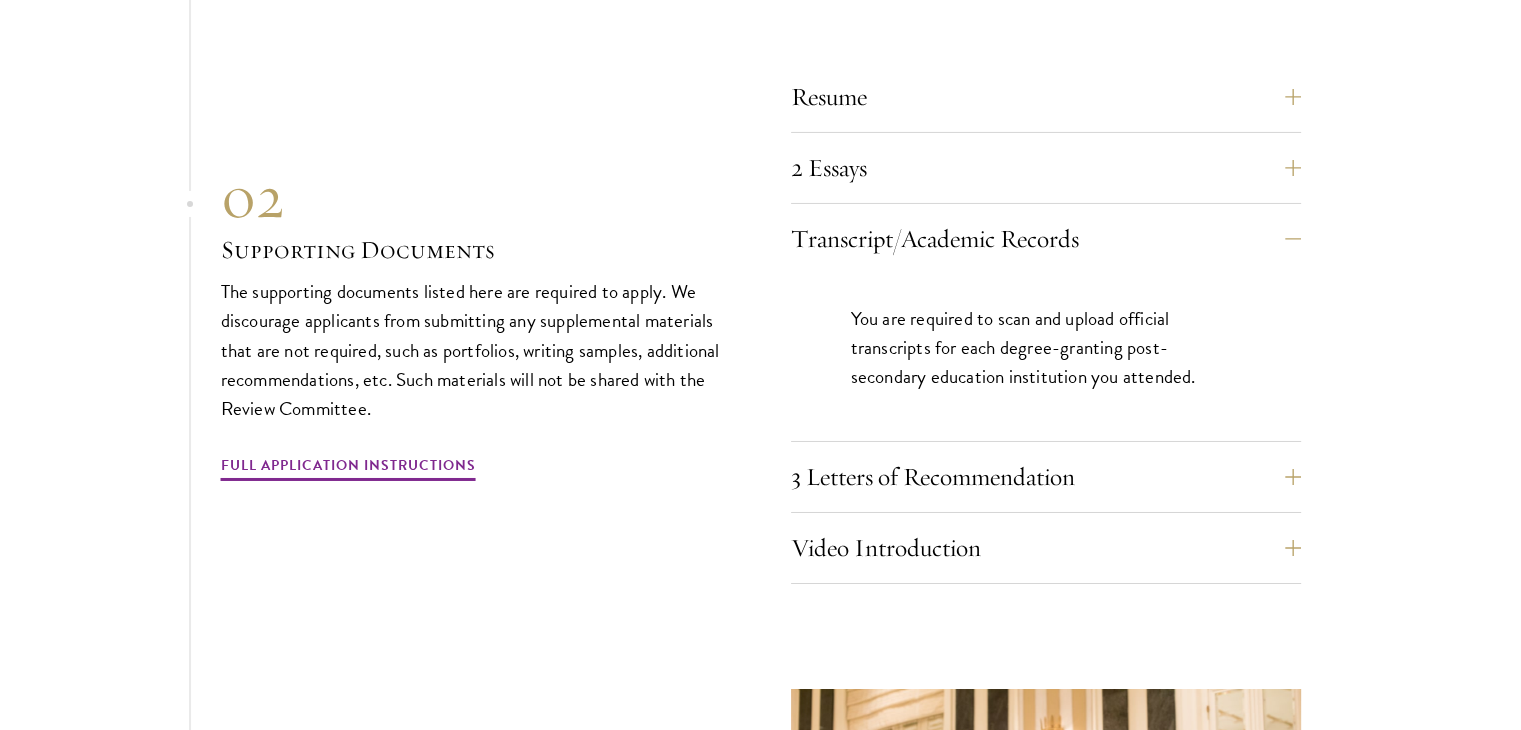 click on "Resume
A current version of your resume or CV (maximum 2 pages)." at bounding box center (1046, 103) 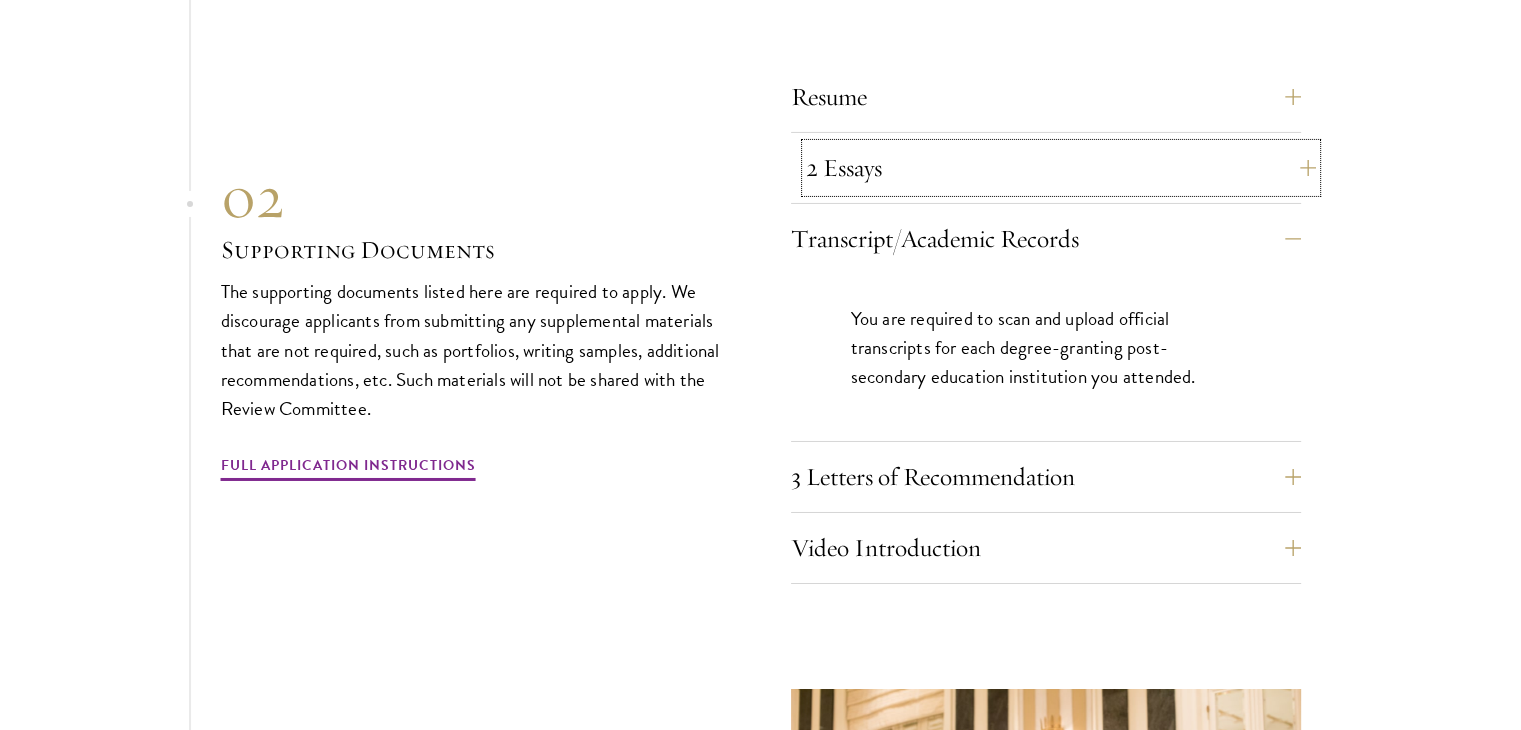 click on "2 Essays" at bounding box center (1061, 168) 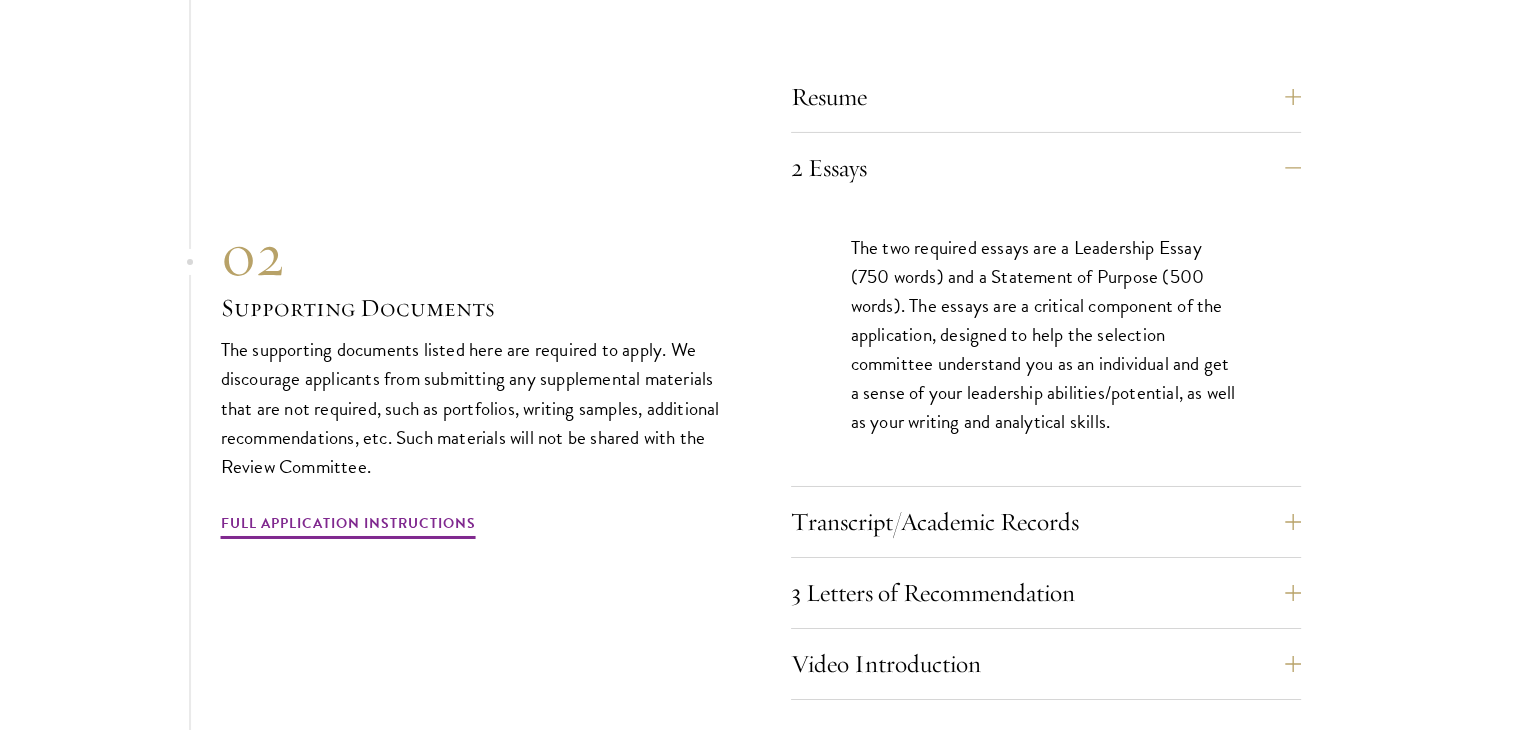 click on "01
Online Application
01
Online Application
The application must be completed online and submitted electronically once you have answered all the required questions. The application form must be completed in English. You do not have to complete the online application in one sitting; you may access, save, and continue work on your application as frequently as needed before submitting the application.
Resume
A current version of your resume or CV (maximum 2 pages).
2 Essays
The two required essays are a Leadership Essay (750 words) and a Statement of Purpose (500 words). The essays are a critical component of the application, designed to help the selection committee understand you as an individual and get a sense of your leadership abilities/potential, as well as your writing and analytical skills." at bounding box center (761, 426) 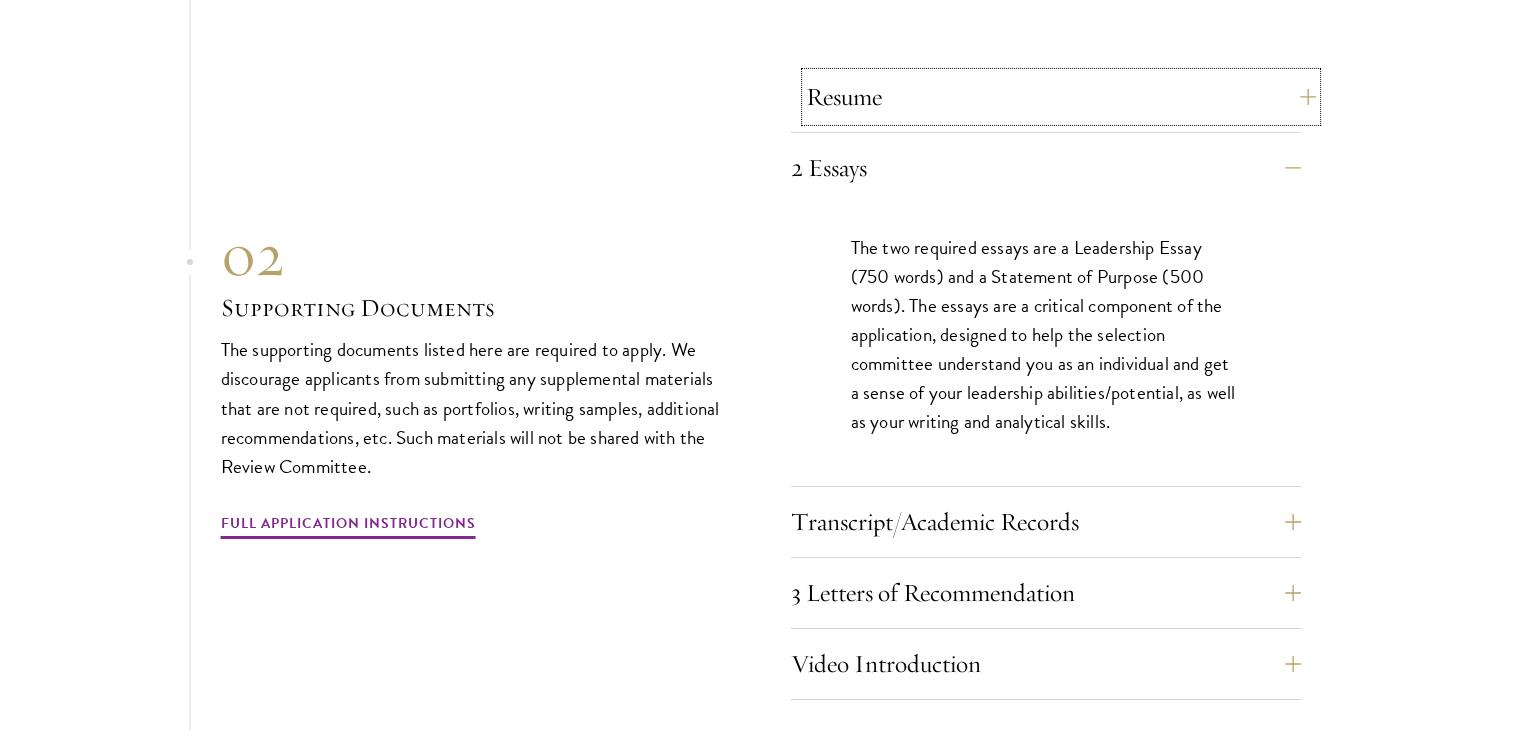 click on "Resume" at bounding box center [1061, 97] 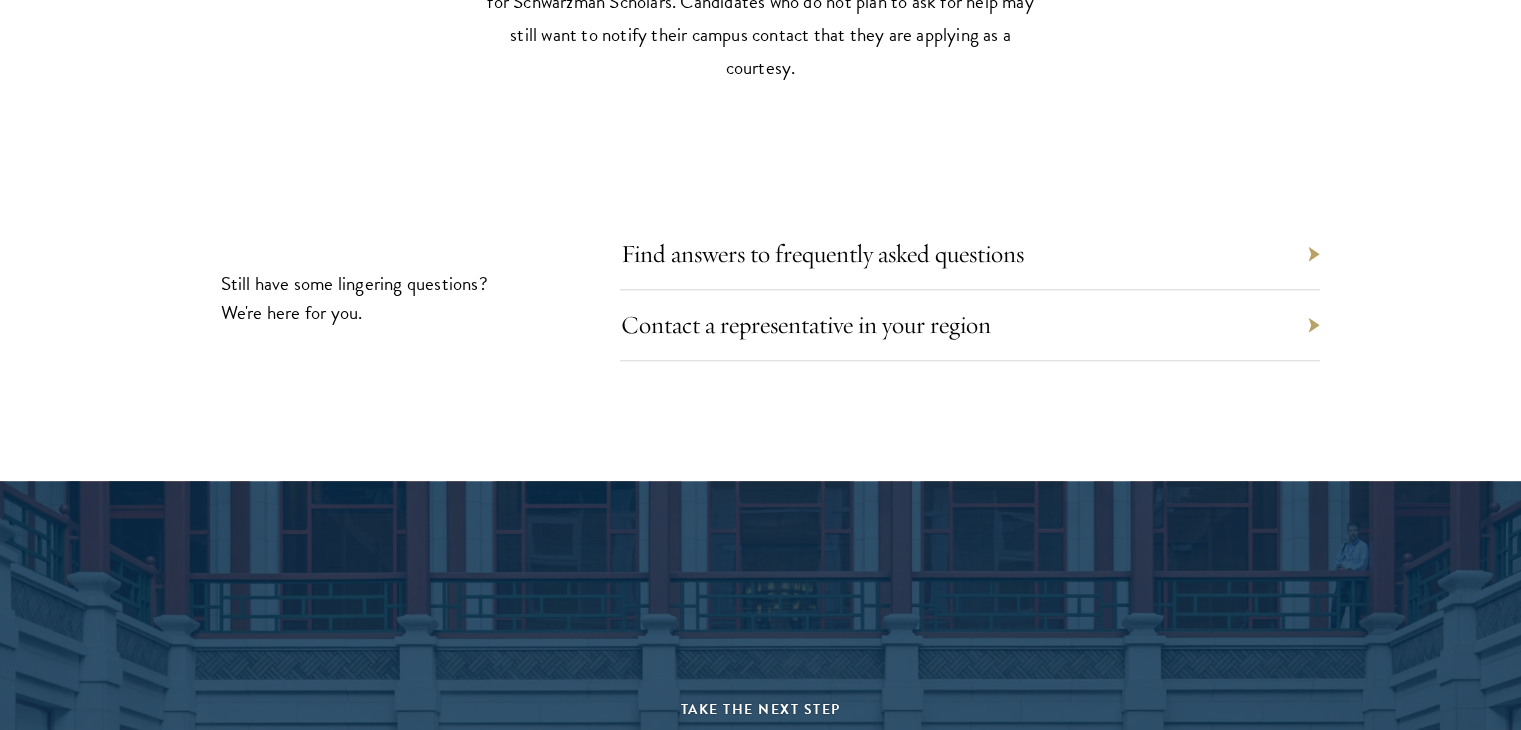 scroll, scrollTop: 9720, scrollLeft: 0, axis: vertical 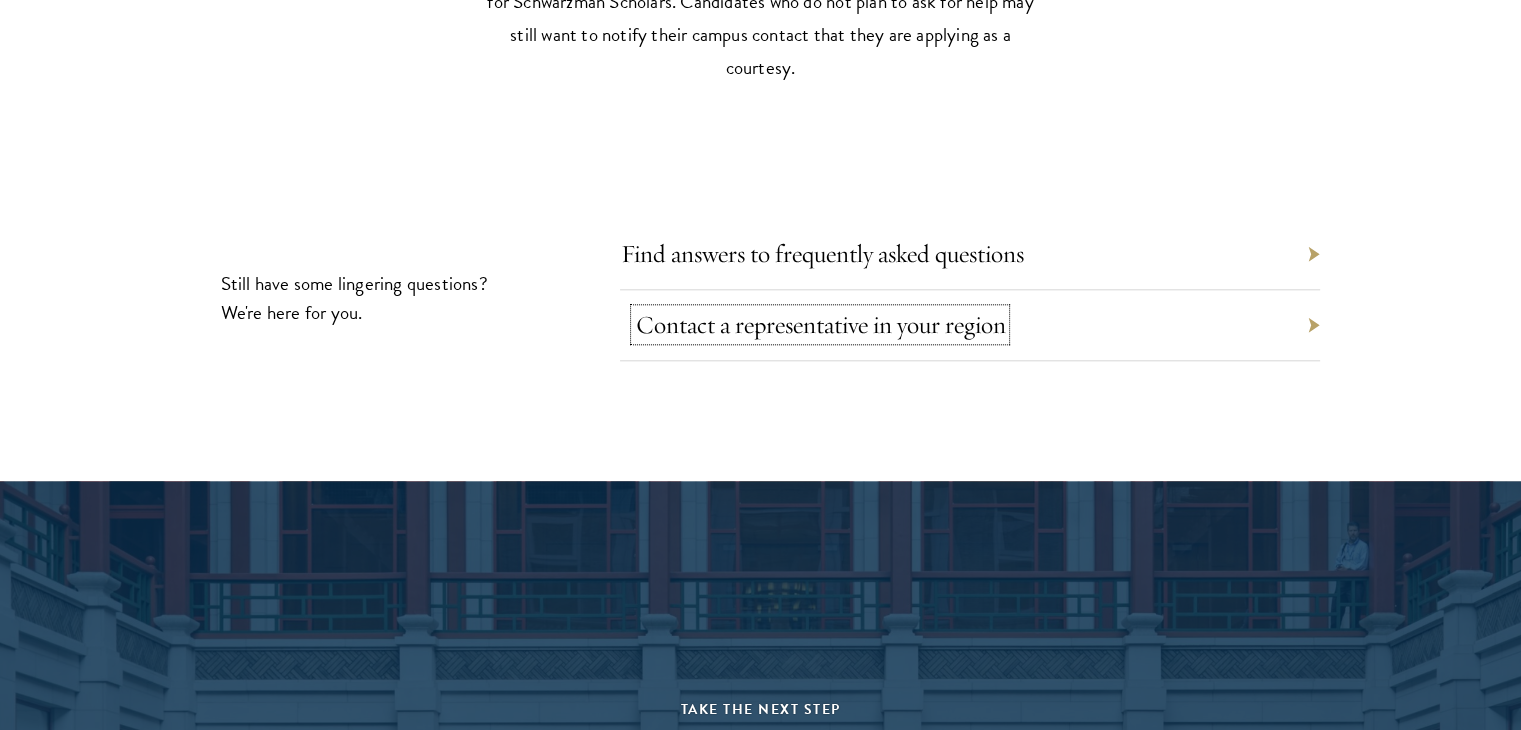 click on "Contact a representative in your region" at bounding box center (820, 324) 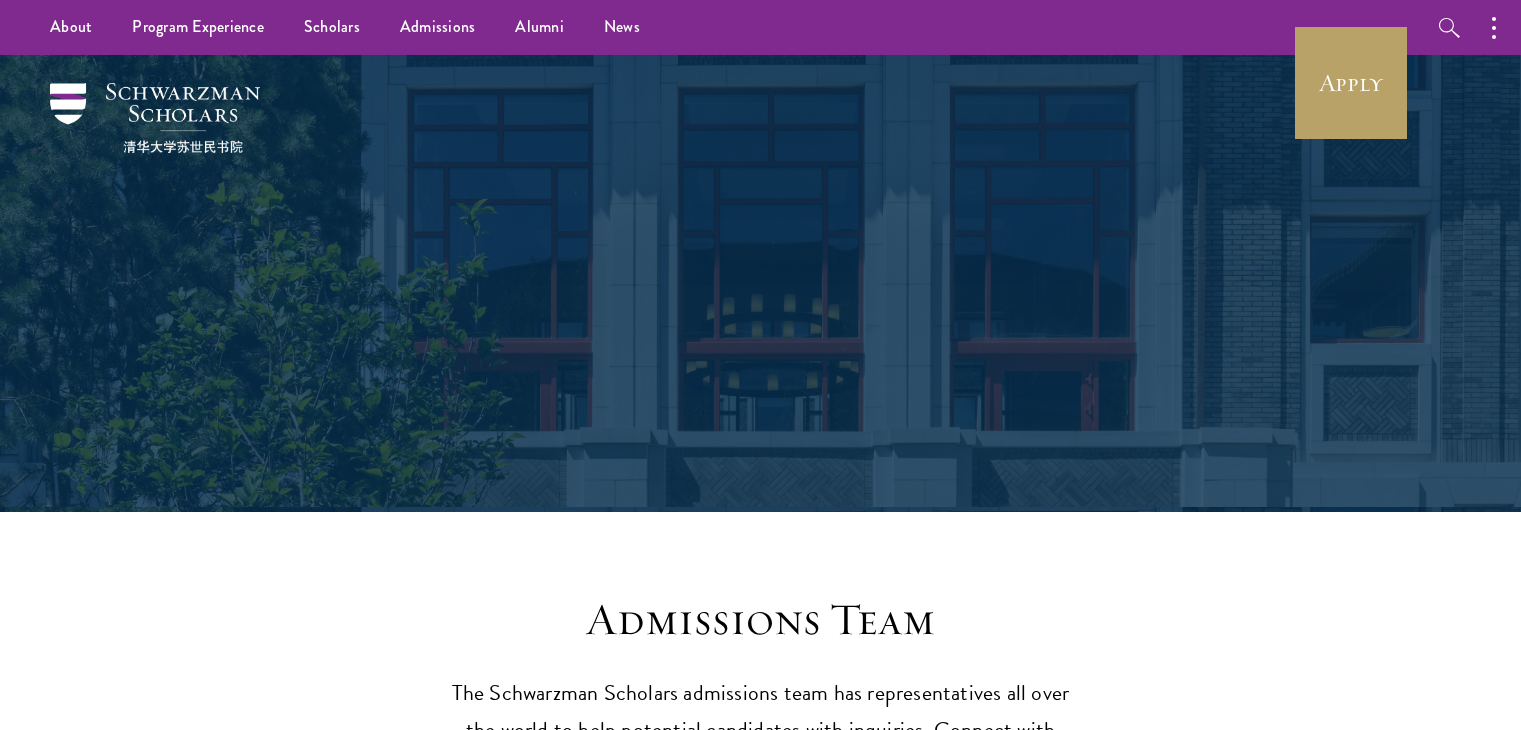 scroll, scrollTop: 0, scrollLeft: 0, axis: both 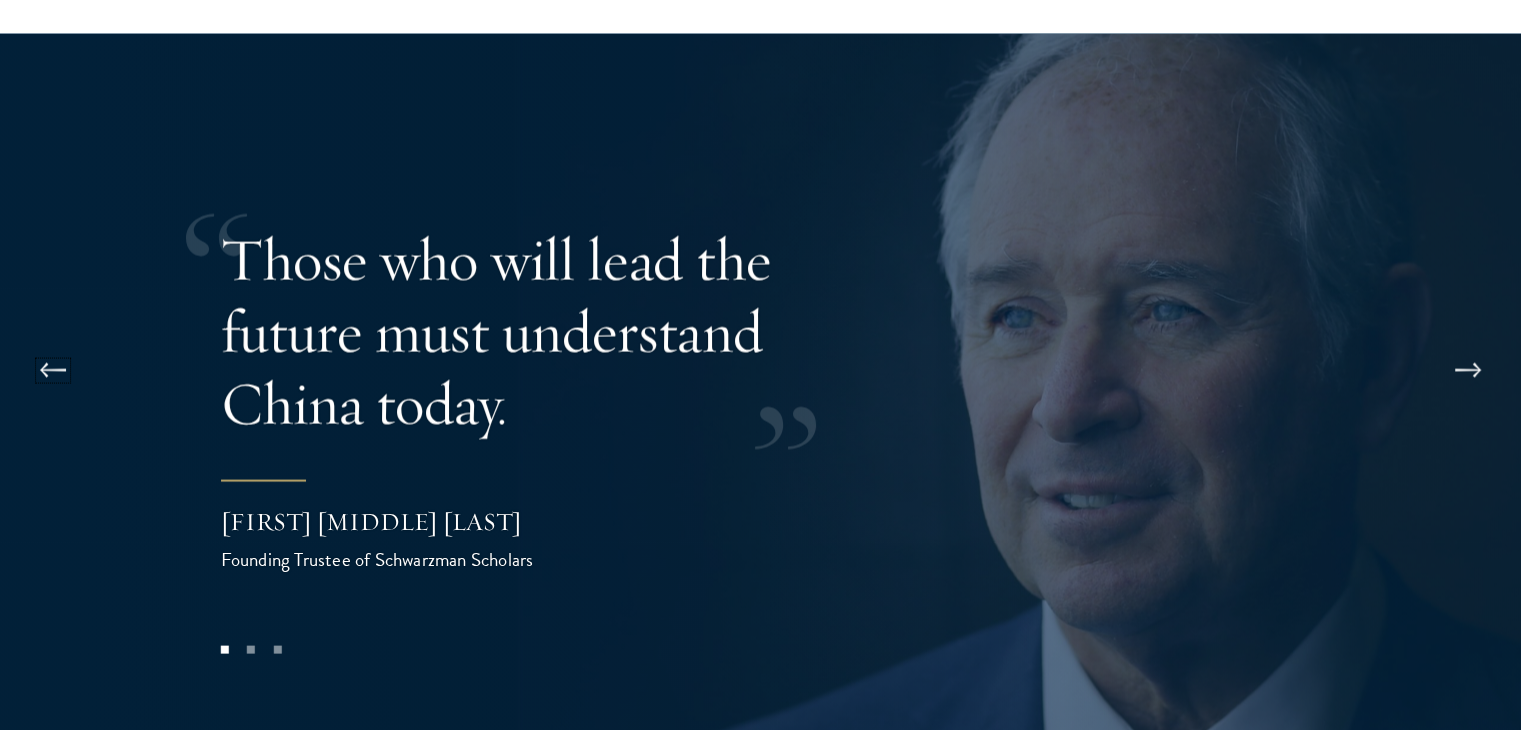 click at bounding box center [53, 371] 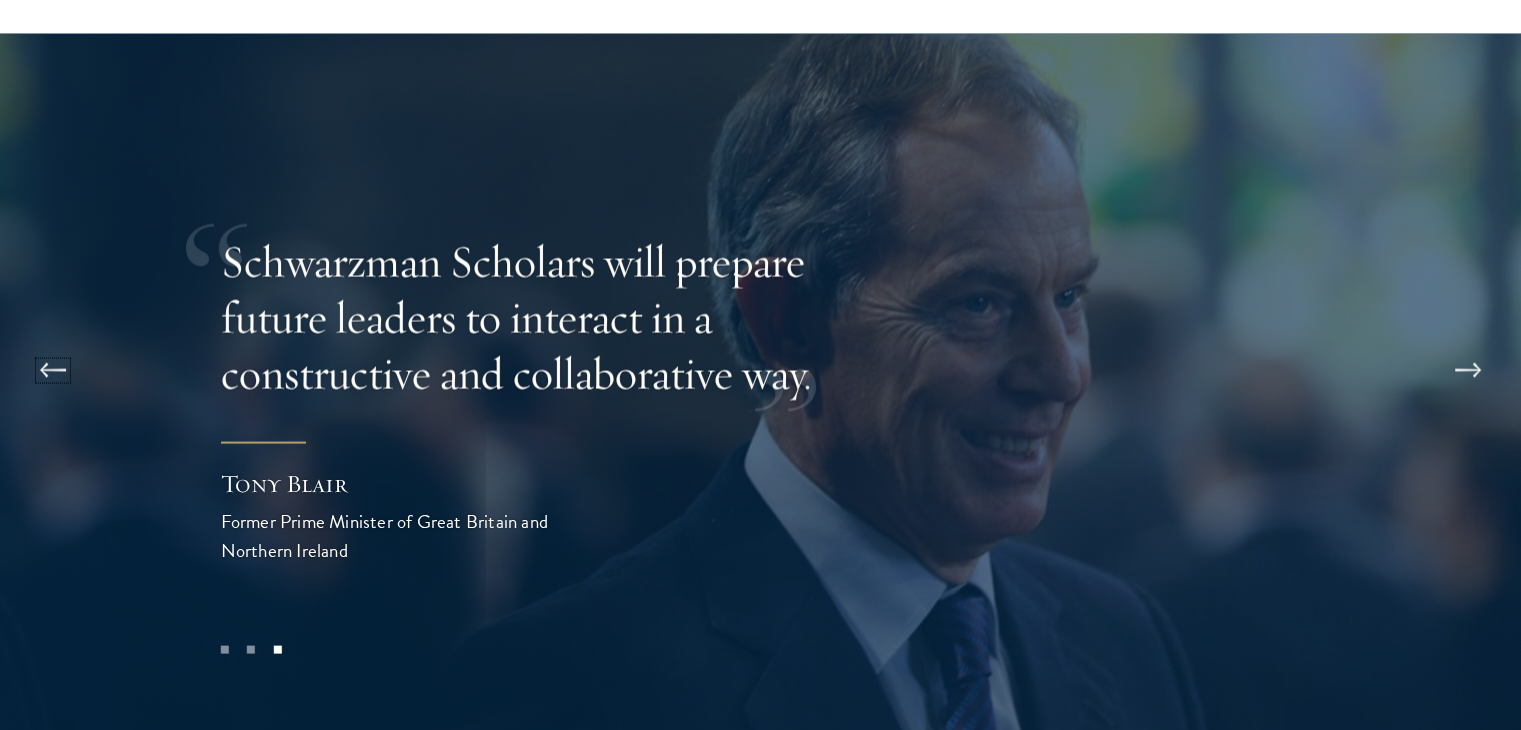 click at bounding box center (53, 371) 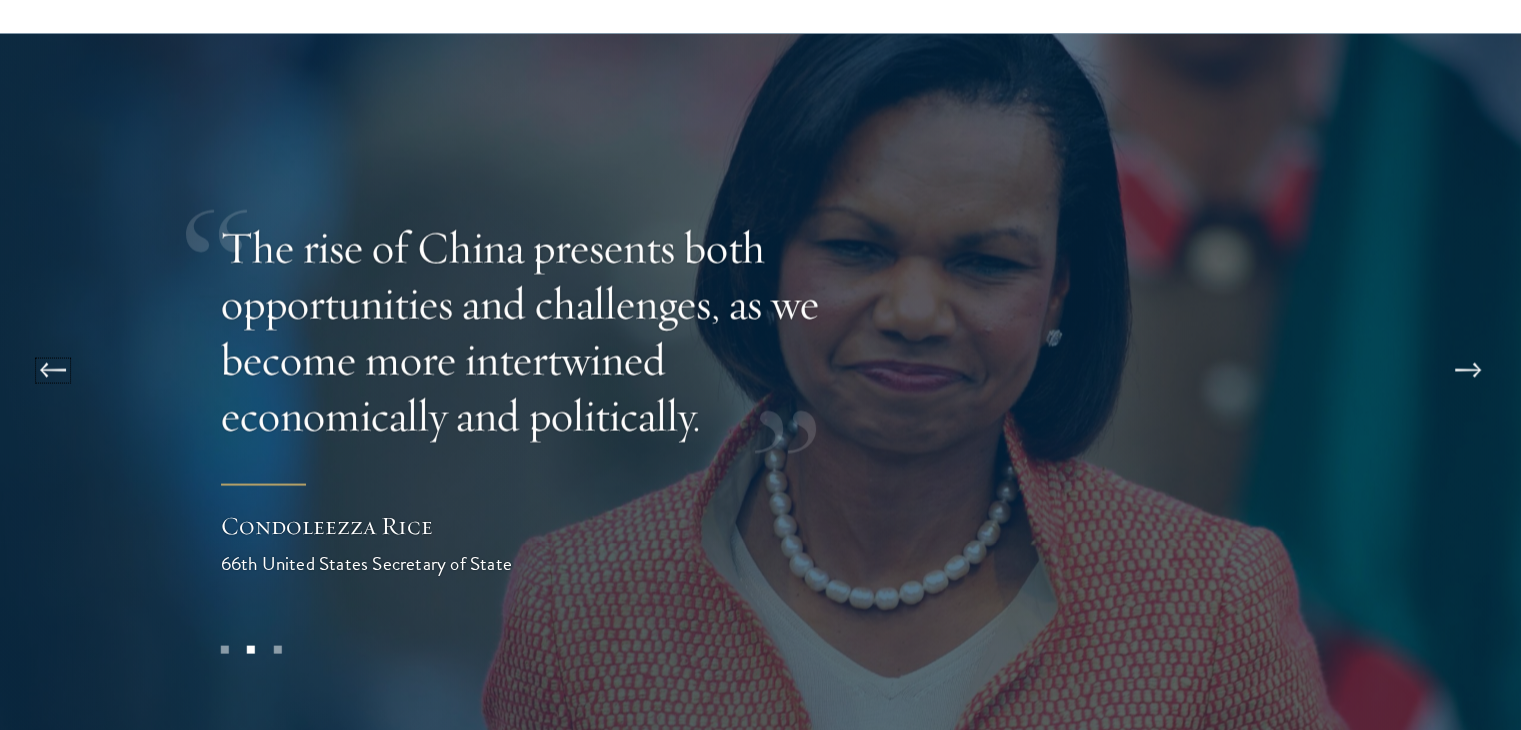 click at bounding box center [53, 371] 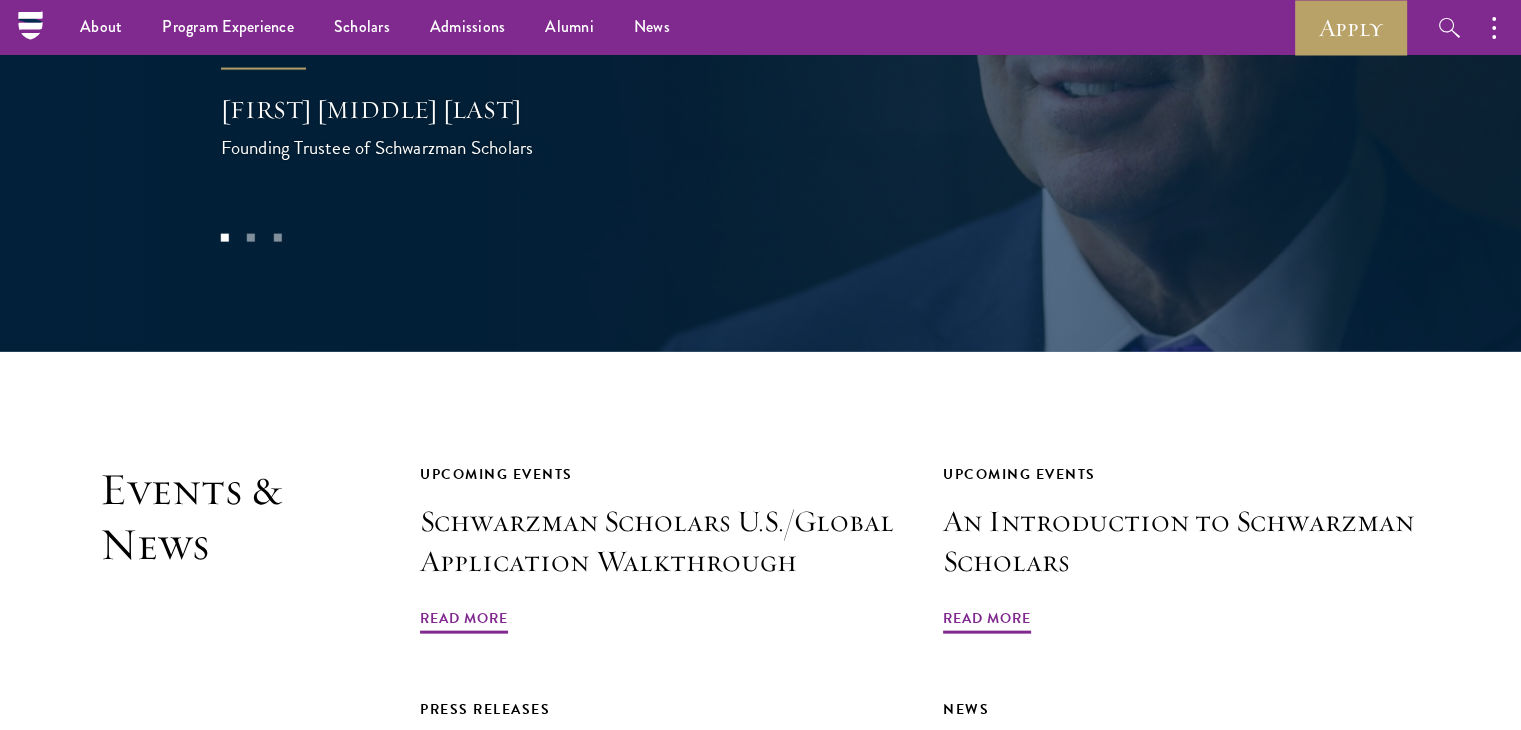 click on "Shape the future.
Schwarzman Scholars is a prestigious one-year, fully funded master’s program in global affairs at Tsinghua University, one of the world's top universities. Designed to build a global community of future leaders, this program offers an immersive learning experience dedicated to leadership development.
Why Choose Schwarzman Scholars?
Shaping the Future of Global Affairs
Schwarzman Scholars is the first scholarship created to respond to the geopolitical landscape of the 21st century. In any sector, the success of future leaders around the world depends upon an understanding of China’s role in global trends.
Learn More
Program Experience
The Schwarzman Scholars experience is anchored in a rigorous and immersive Master of Global Affairs degree program at Tsinghua University in Beijing.
Learn More" at bounding box center [760, -1165] 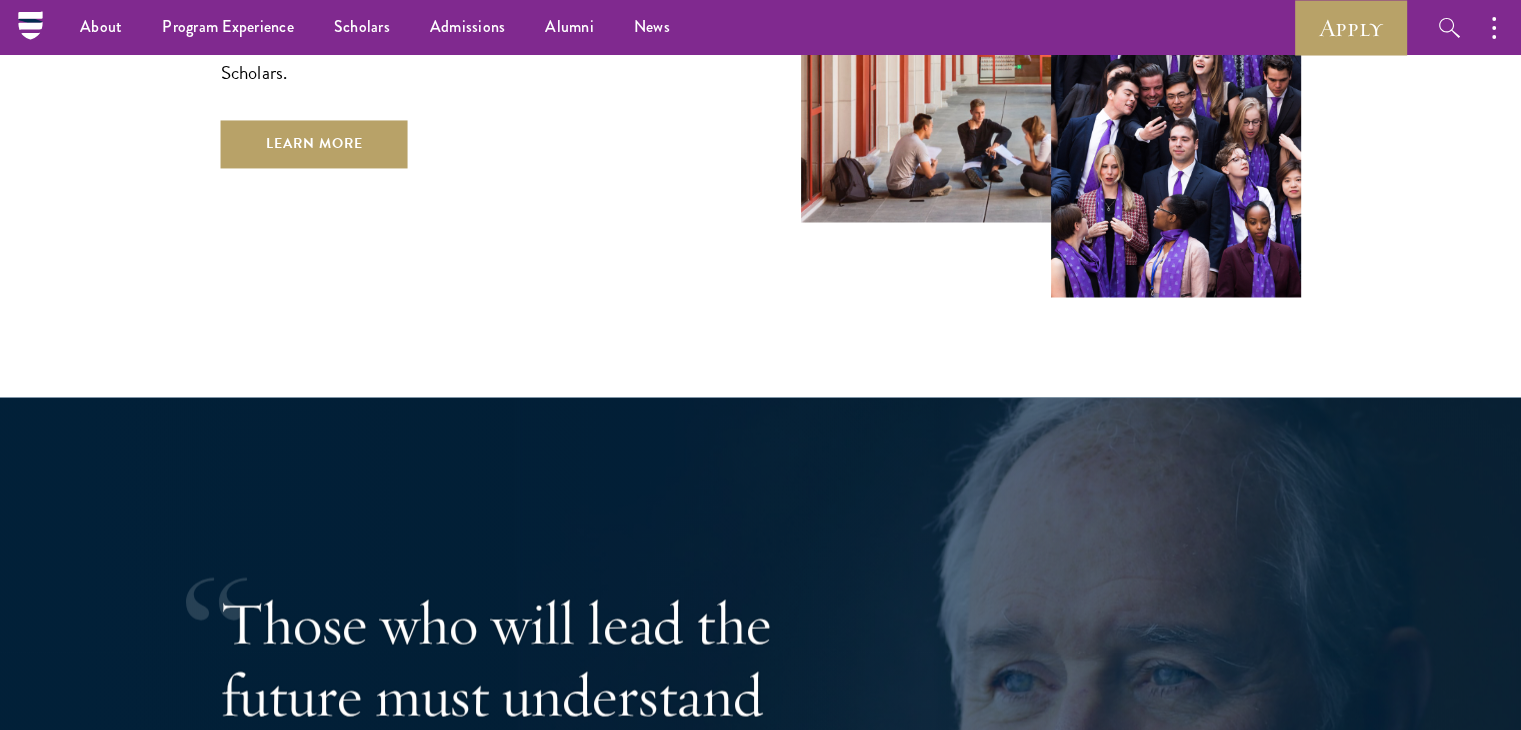 scroll, scrollTop: 3408, scrollLeft: 0, axis: vertical 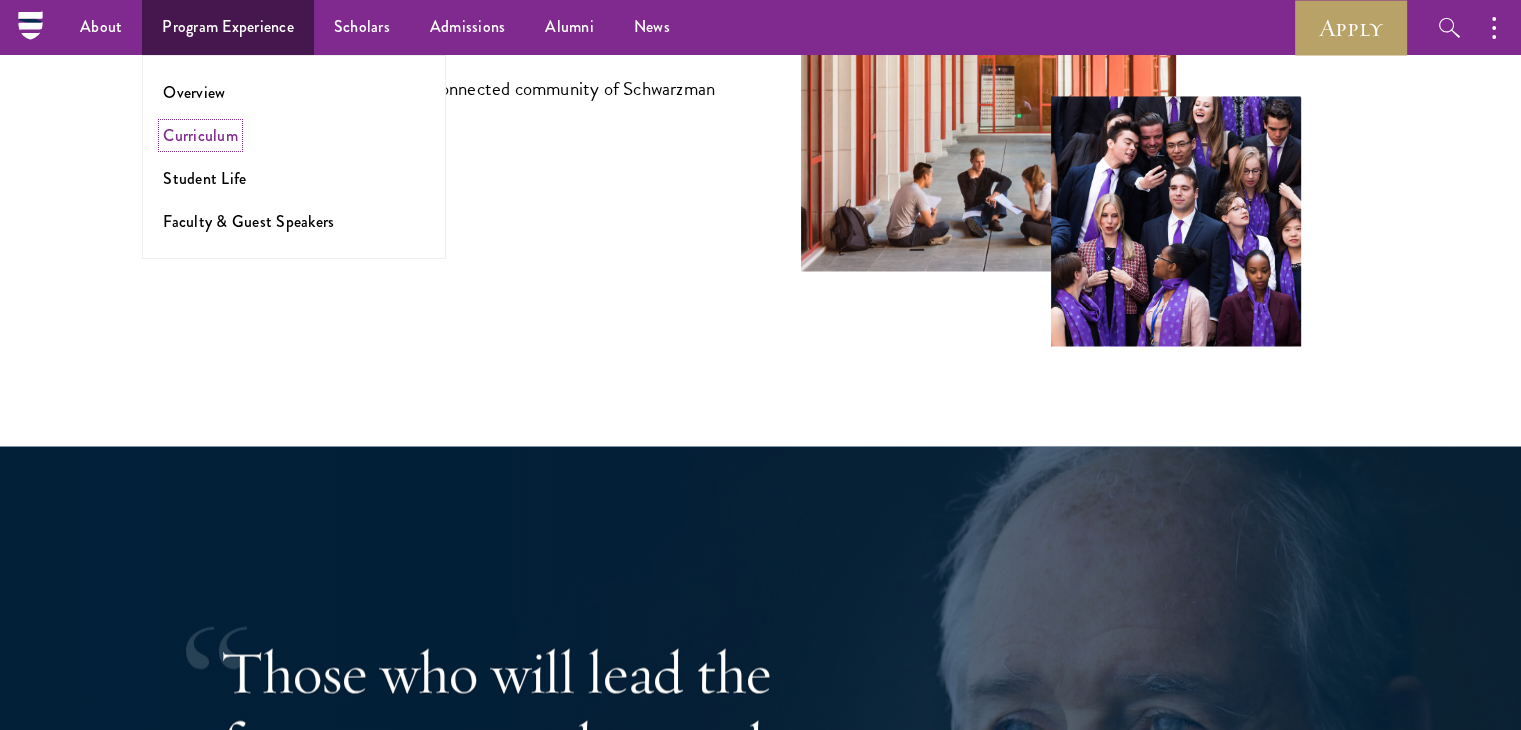 click on "Curriculum" at bounding box center (200, 135) 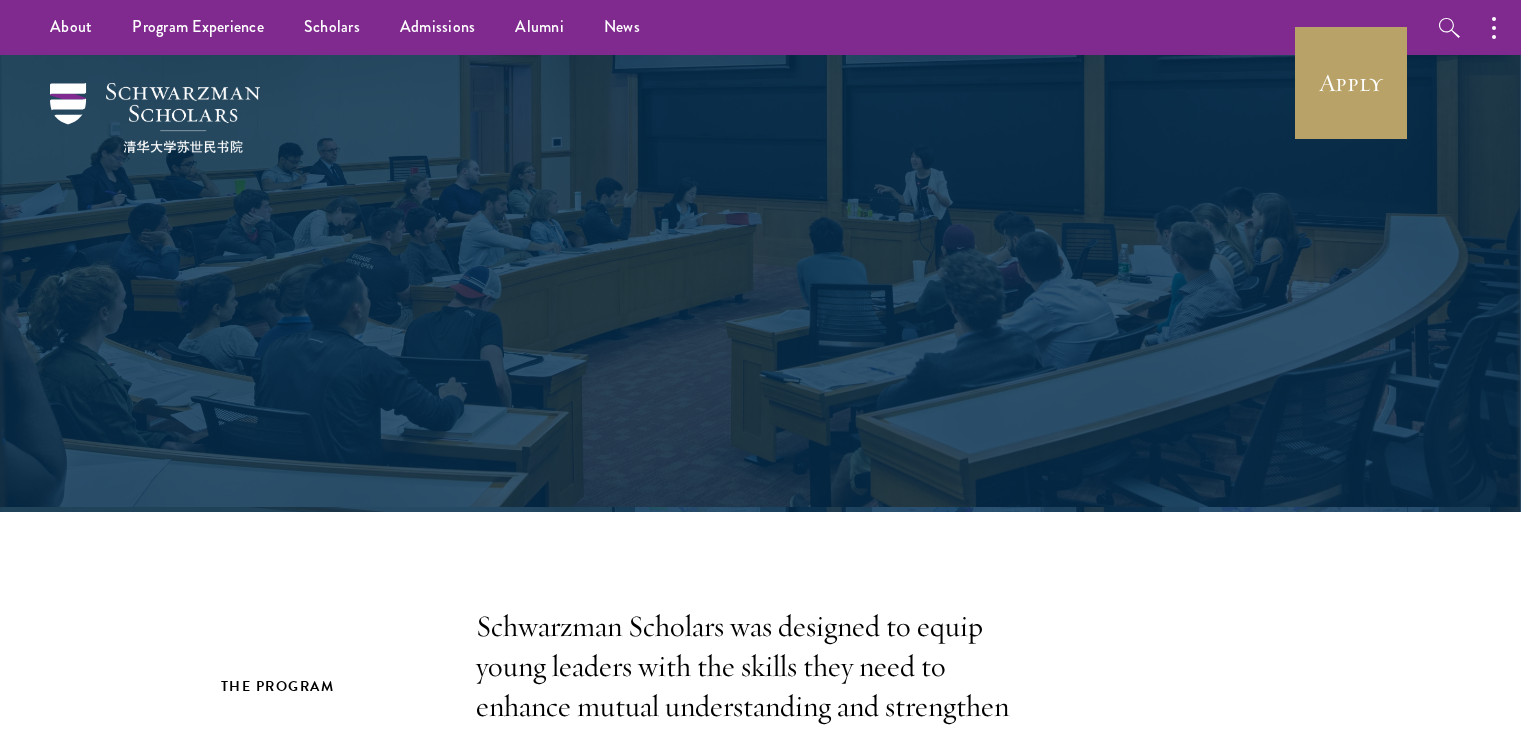 scroll, scrollTop: 0, scrollLeft: 0, axis: both 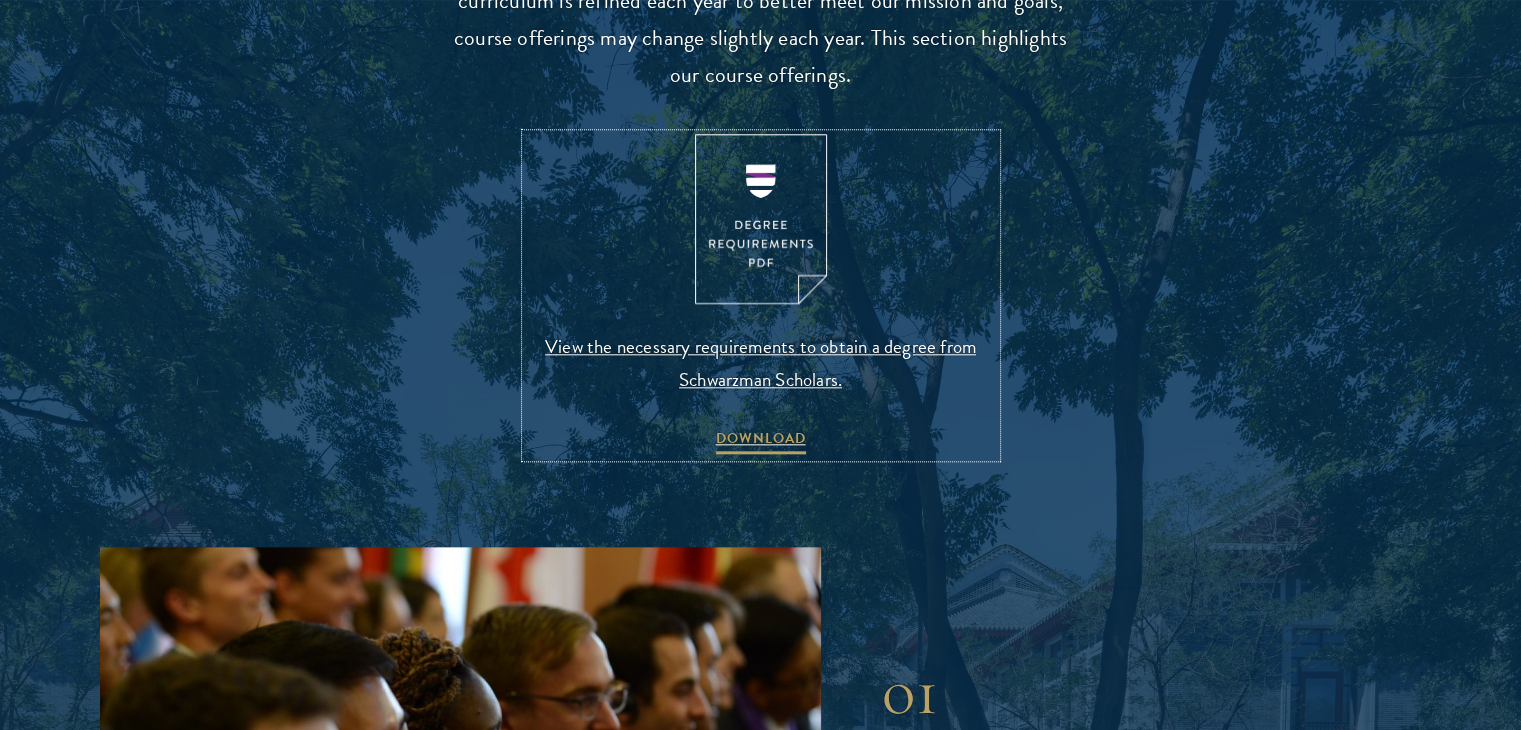 click at bounding box center [761, 219] 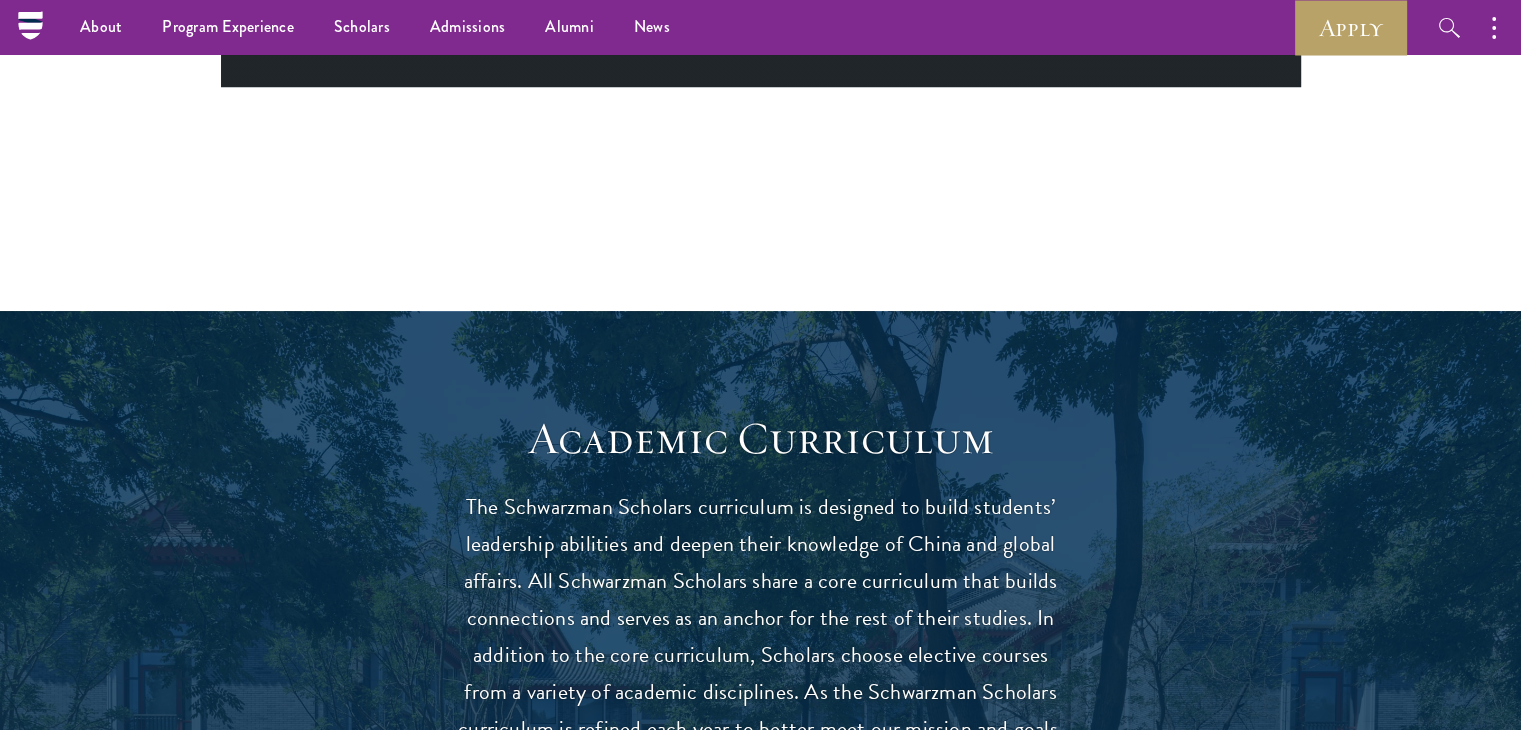 scroll, scrollTop: 1368, scrollLeft: 0, axis: vertical 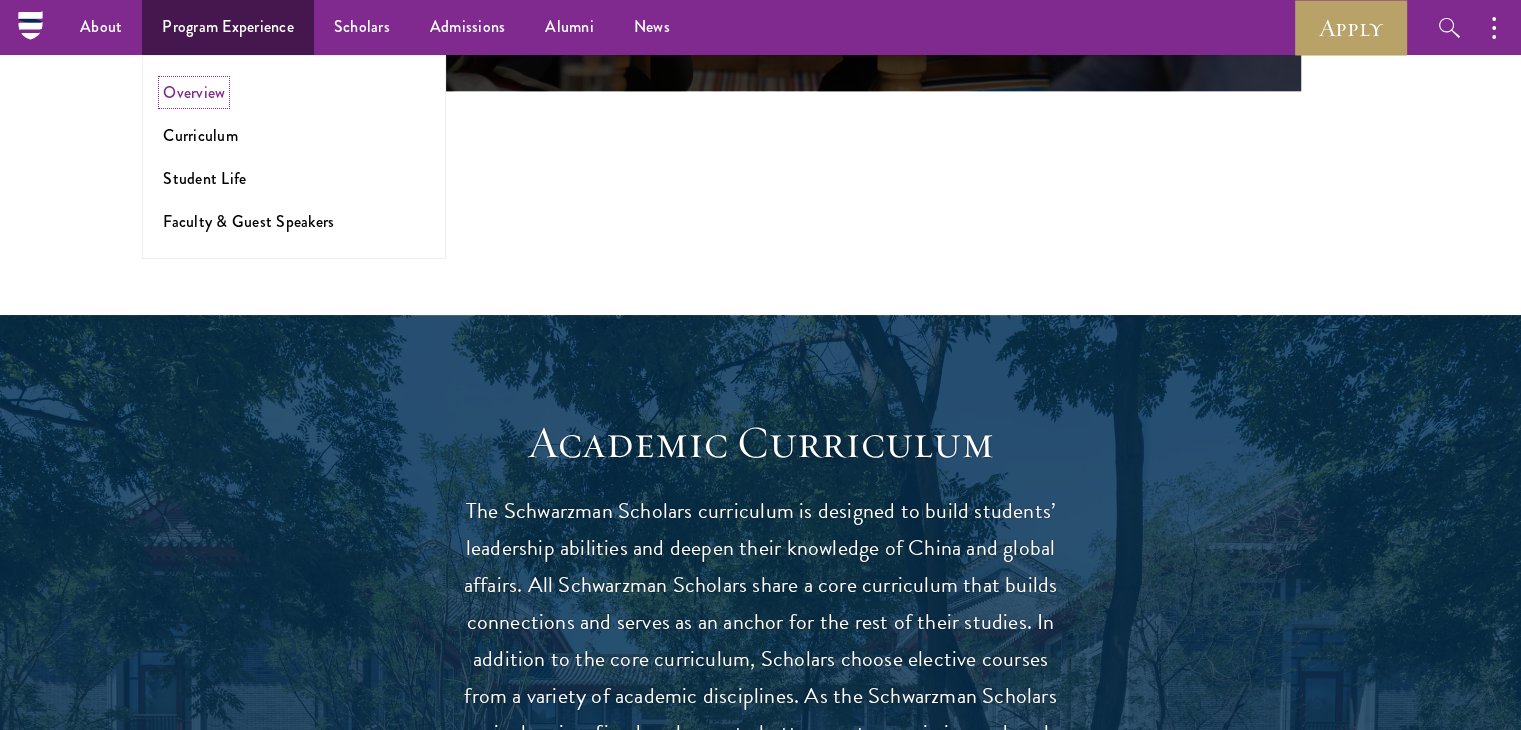 click on "Overview" at bounding box center (194, 92) 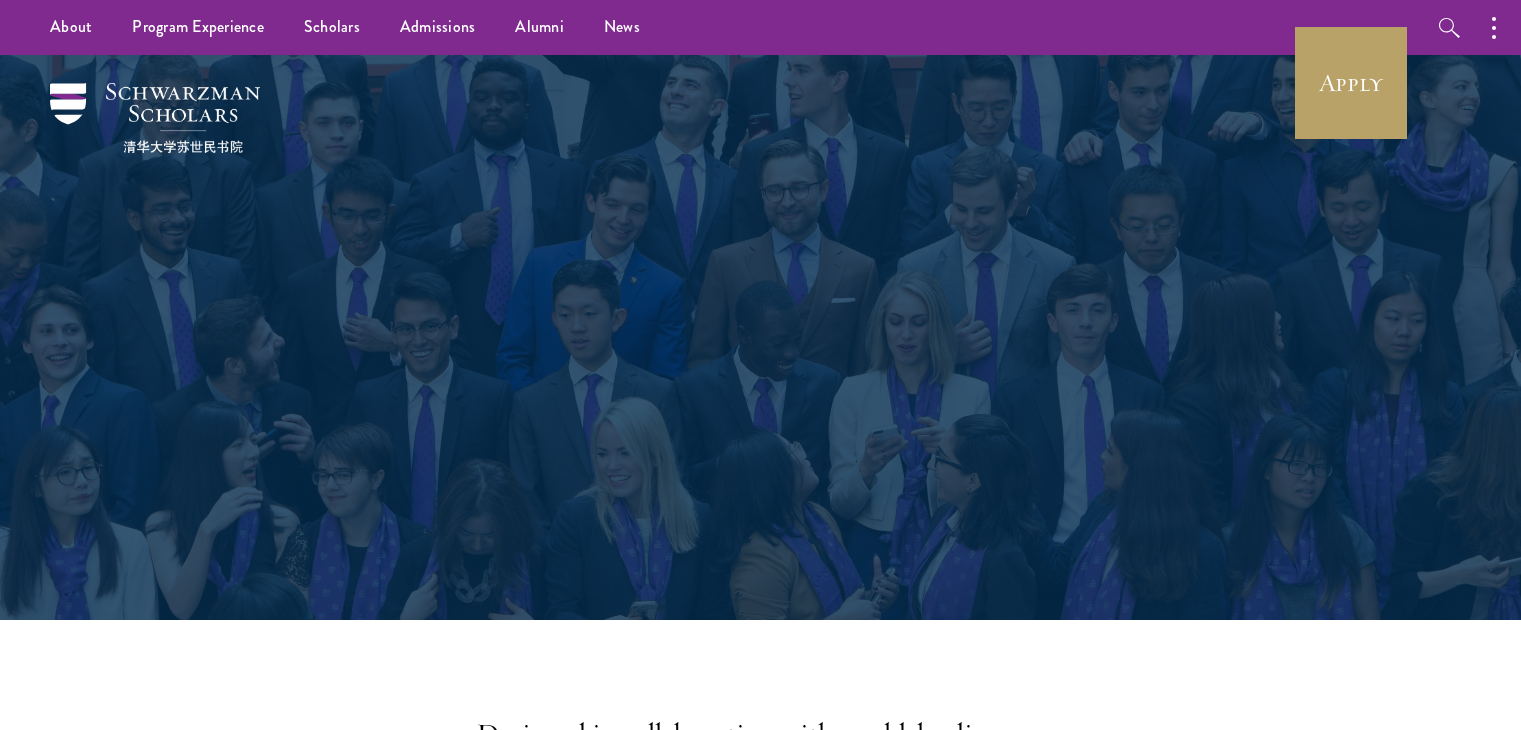 scroll, scrollTop: 0, scrollLeft: 0, axis: both 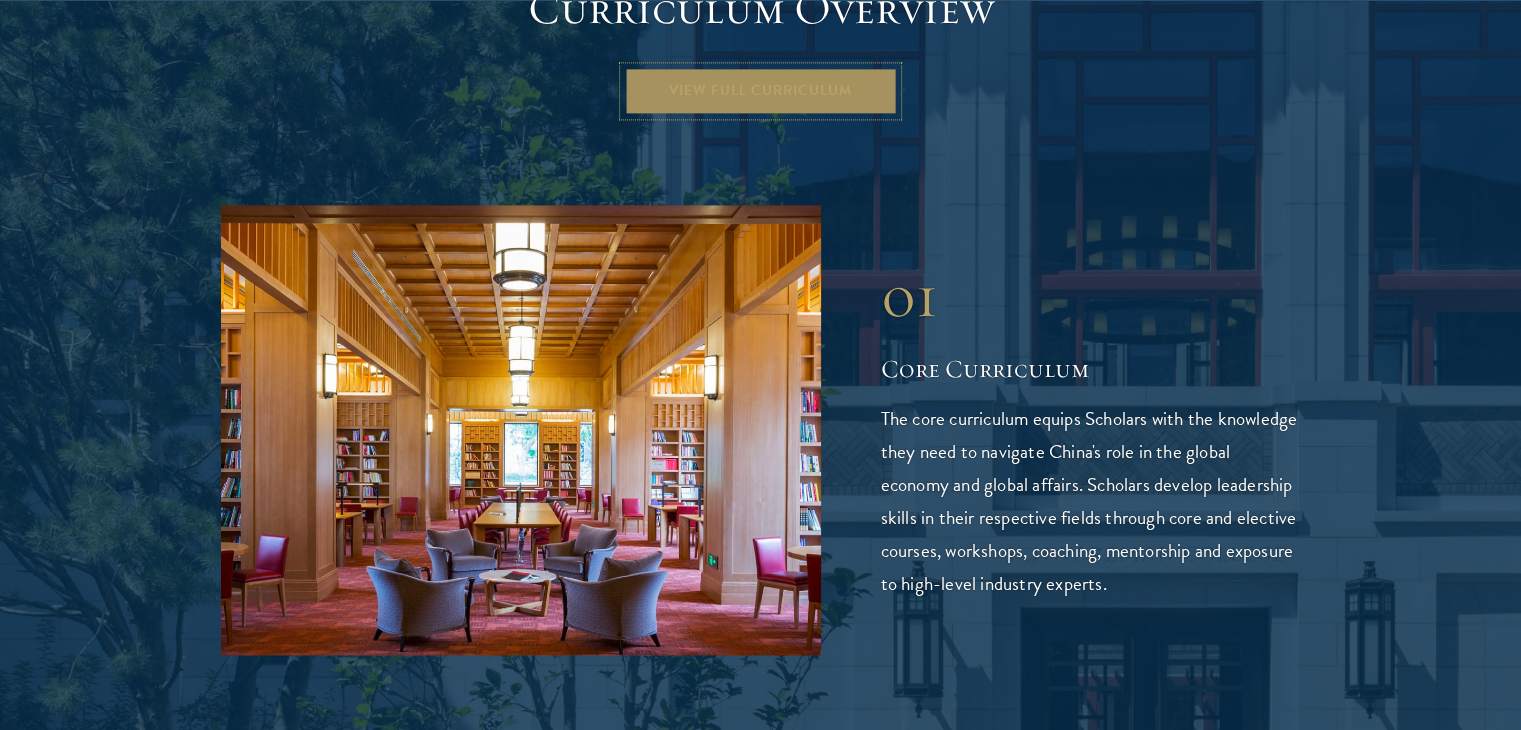click on "View Full Curriculum" at bounding box center [760, 91] 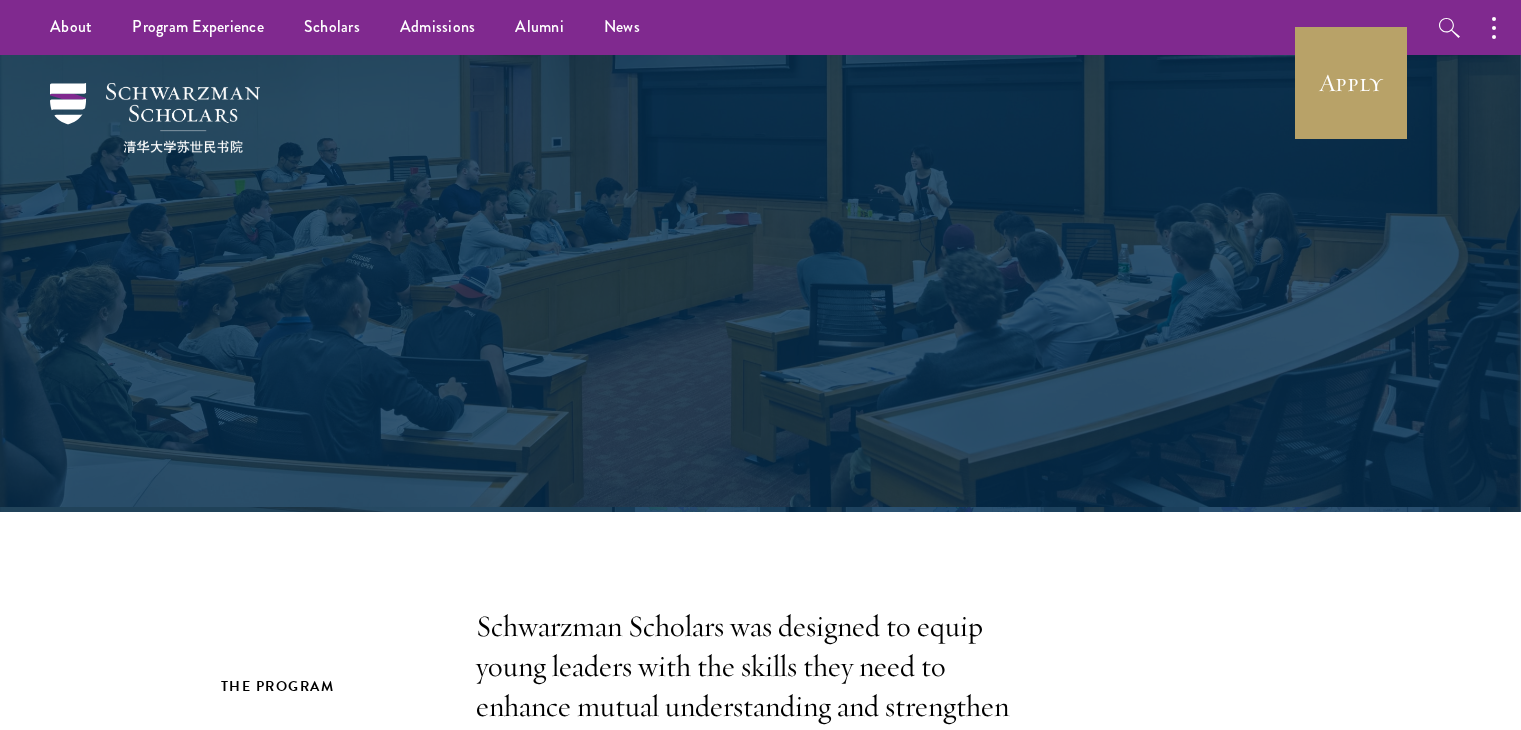 scroll, scrollTop: 0, scrollLeft: 0, axis: both 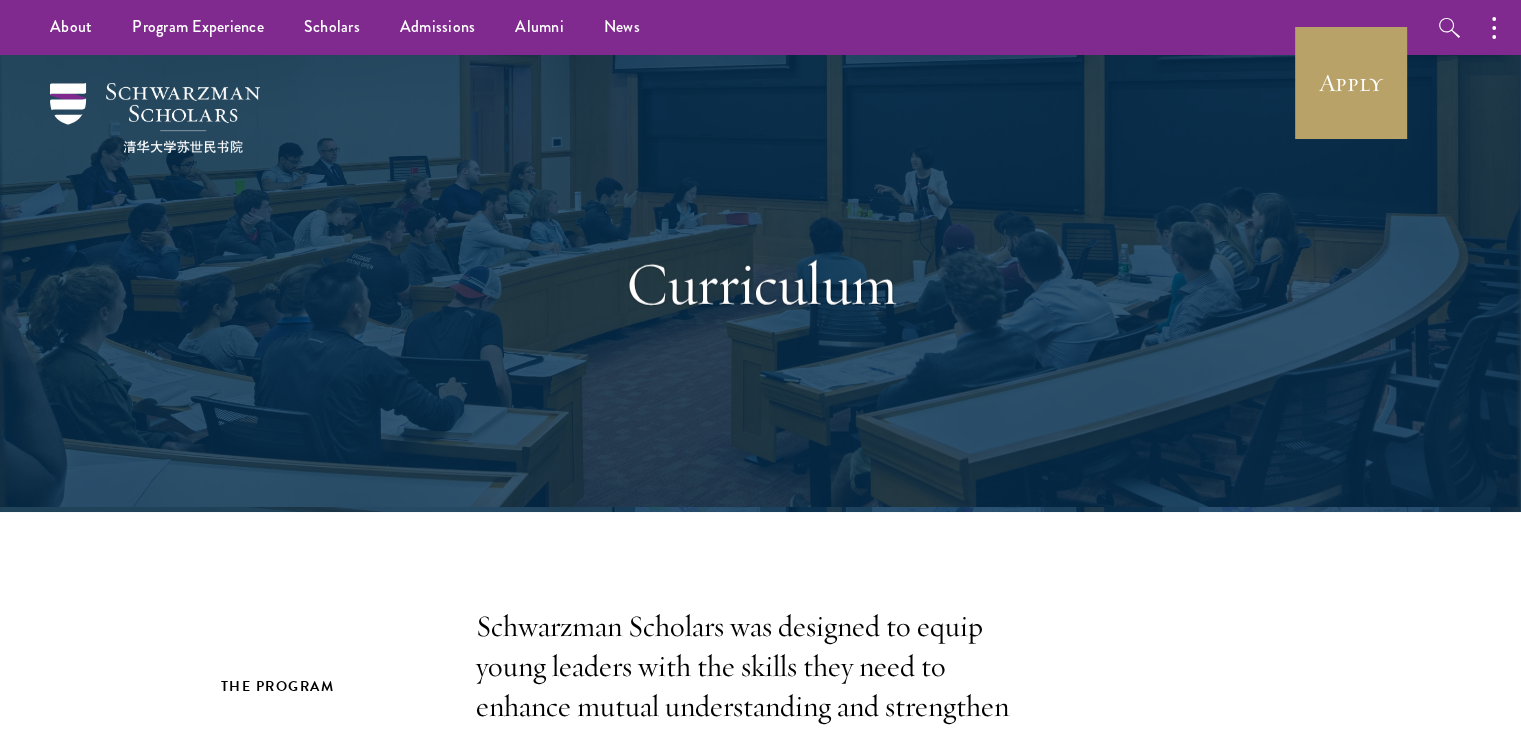 click on "Curriculum" at bounding box center (760, 283) 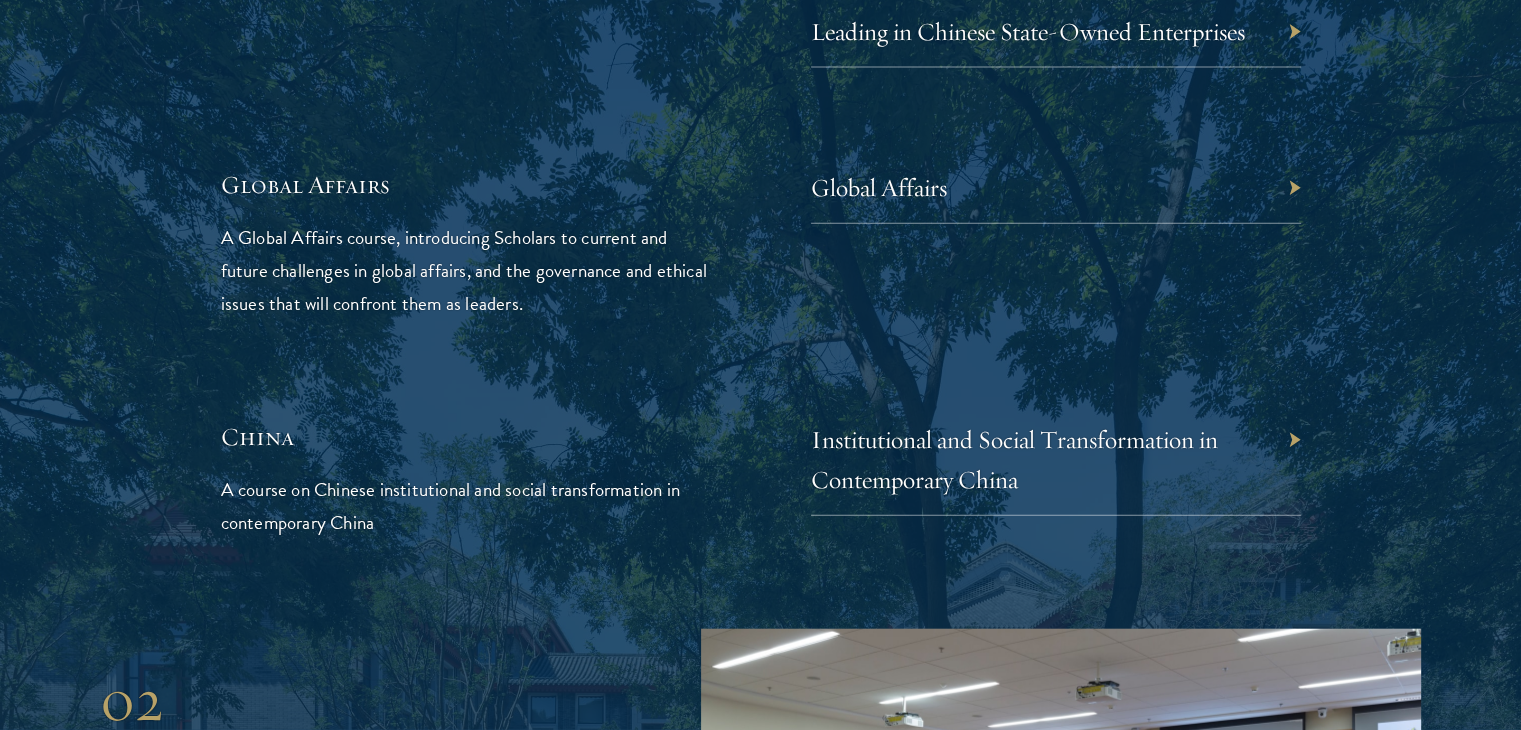 scroll, scrollTop: 4690, scrollLeft: 0, axis: vertical 